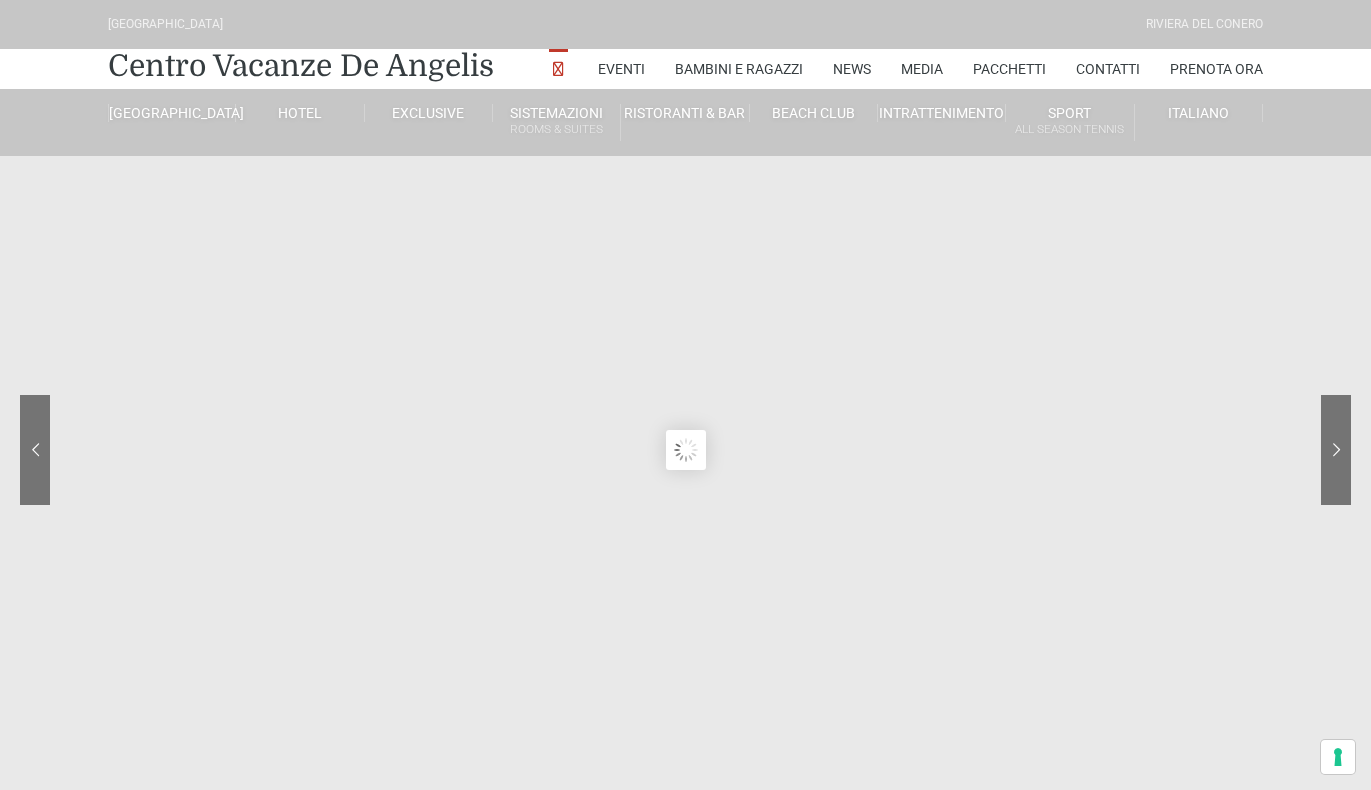 scroll, scrollTop: 0, scrollLeft: 0, axis: both 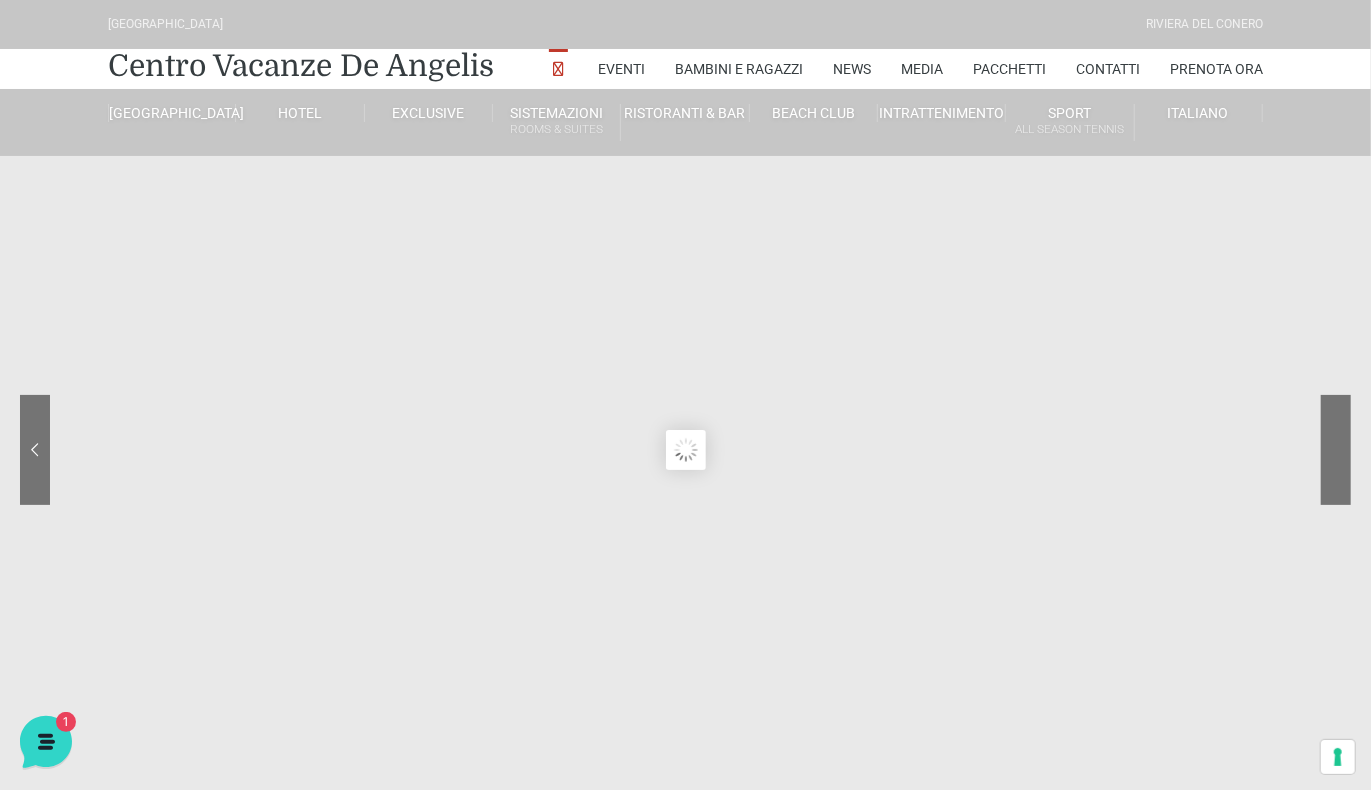 click 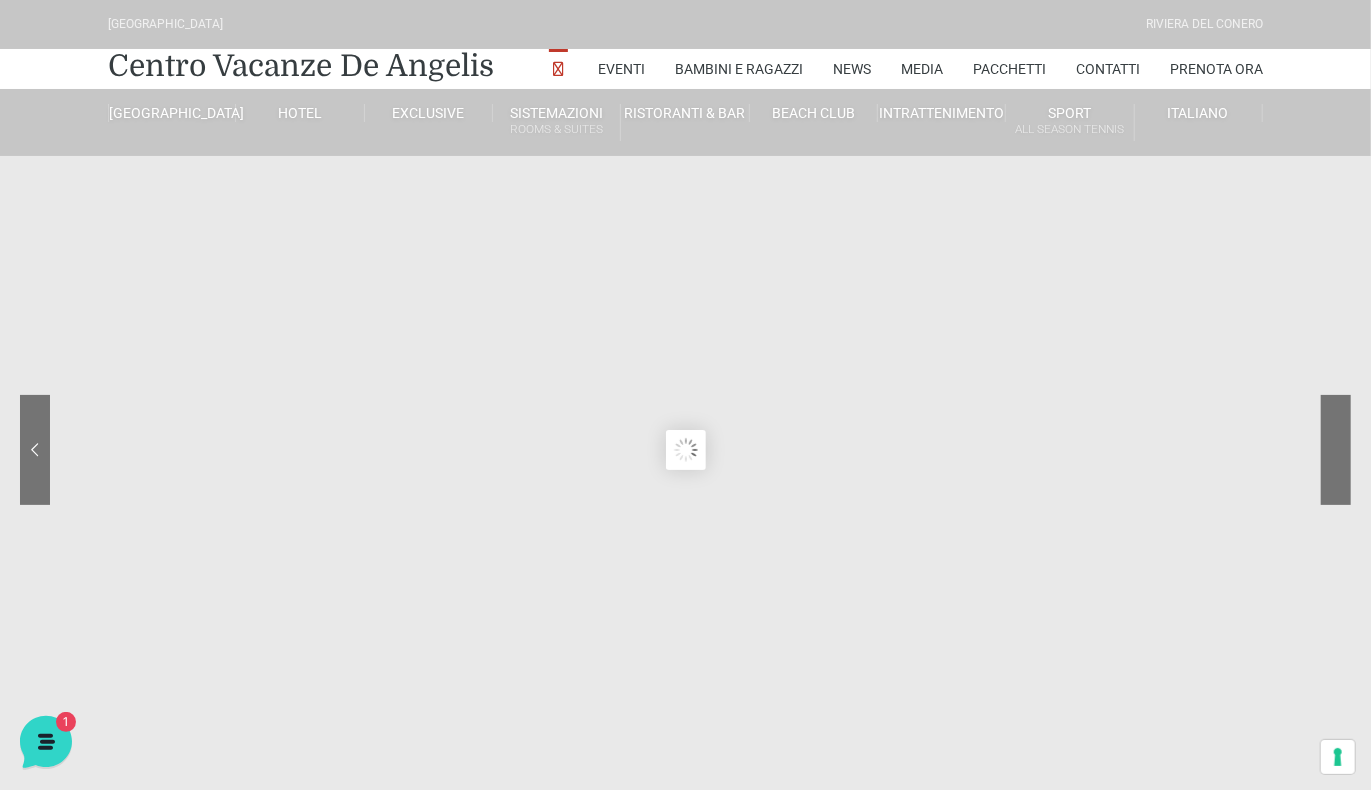 click 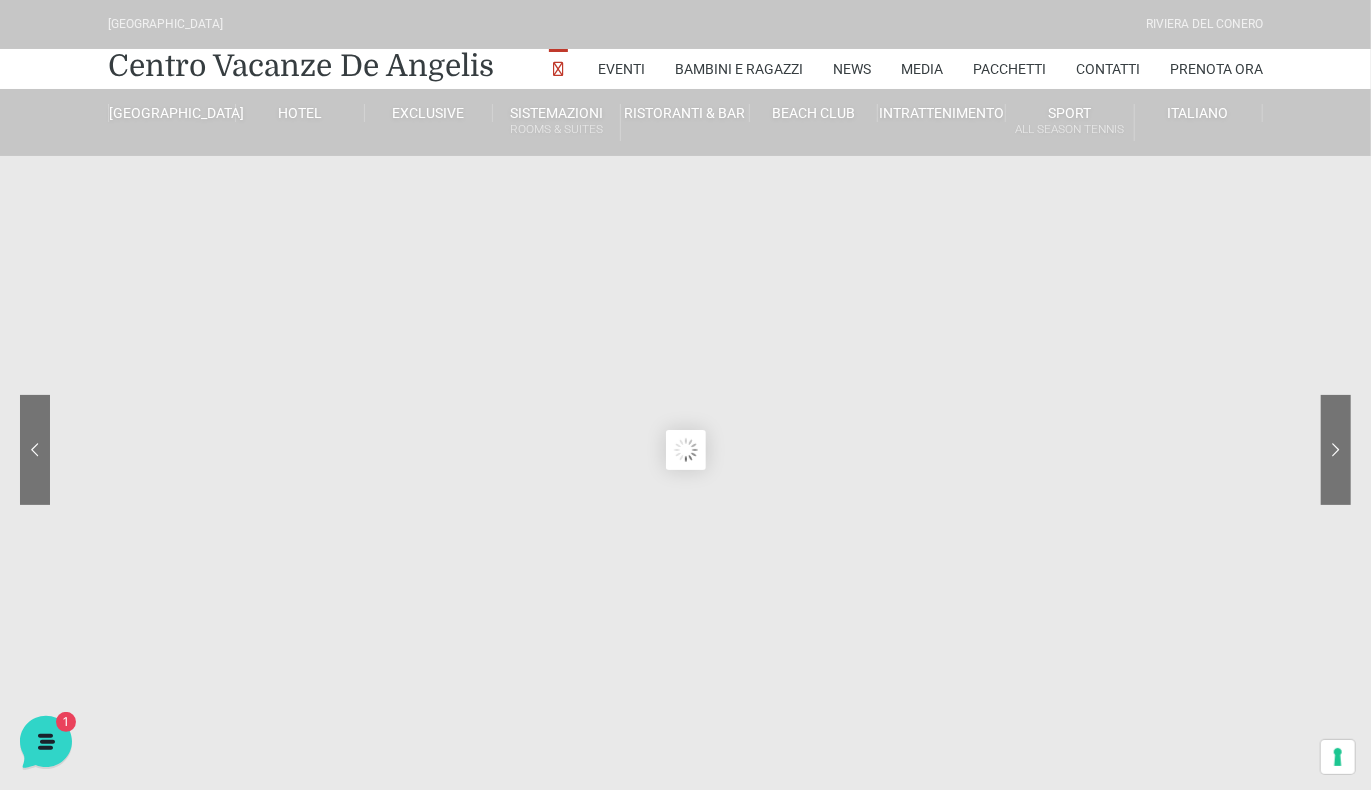 click on "Eventi
Miss Italia
Cerimonie
Team building
Bambini e Ragazzi
Holly Beach Club
Holly Teeny Club
Holly Young Club
Piscine
Iscrizioni Holly Club
News
Media
Pacchetti
Contatti
Prenota Ora" at bounding box center (906, 69) 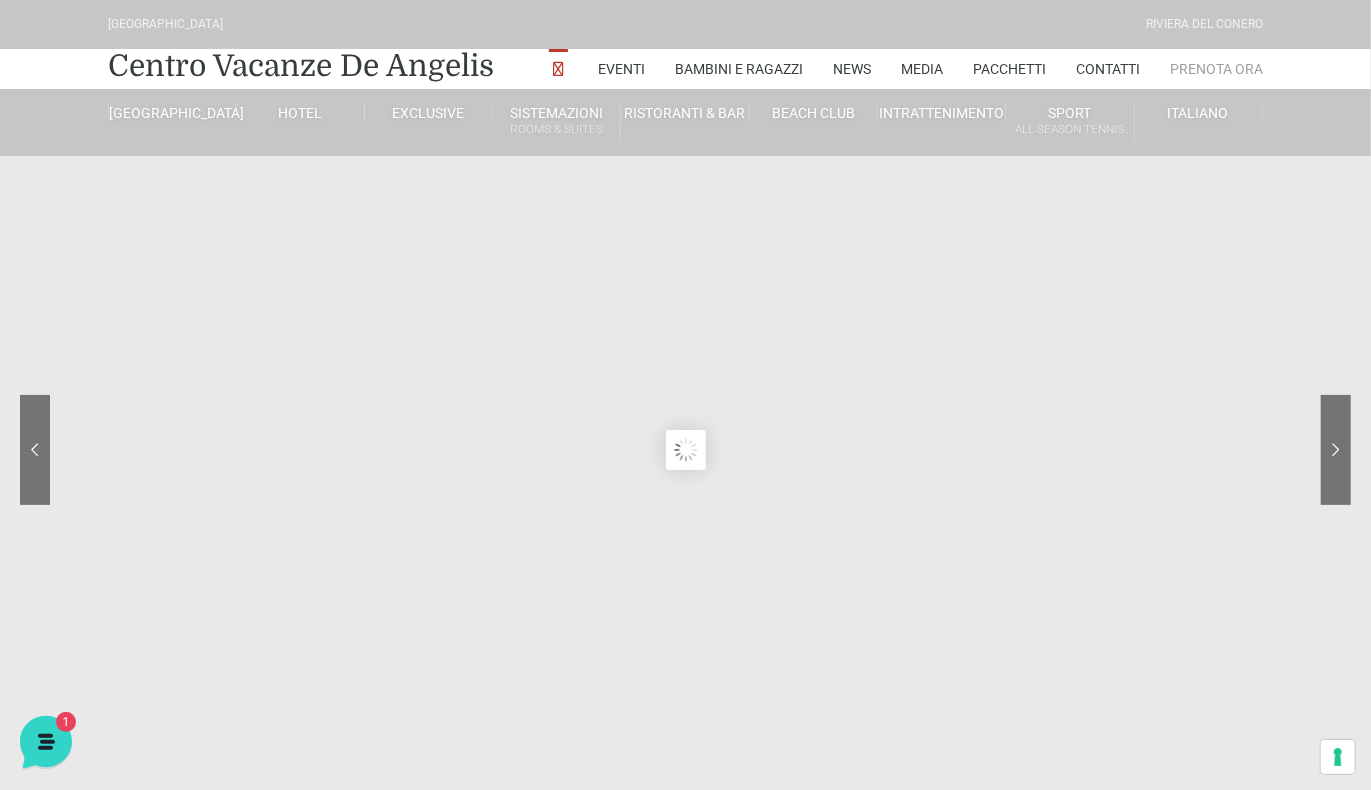 click on "Prenota Ora" at bounding box center [1216, 69] 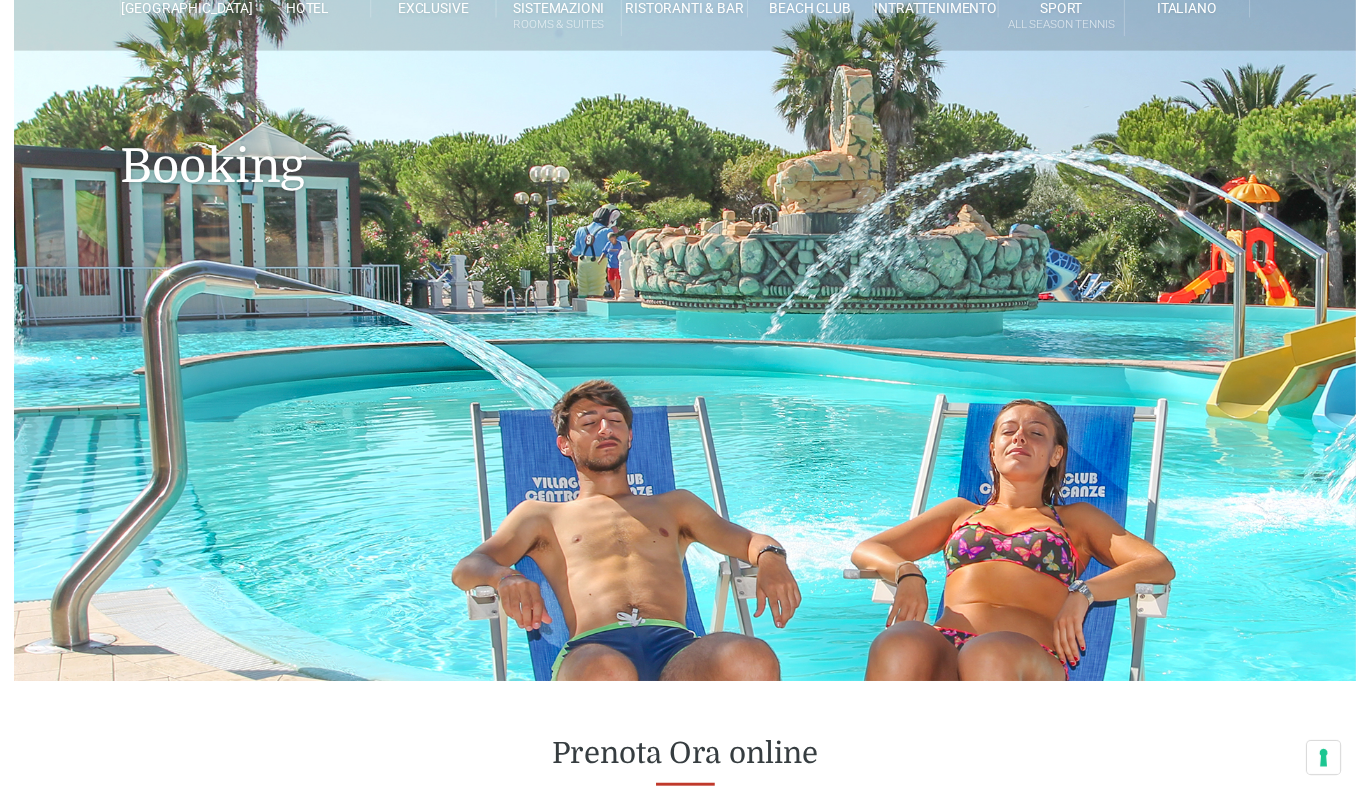 scroll, scrollTop: 0, scrollLeft: 0, axis: both 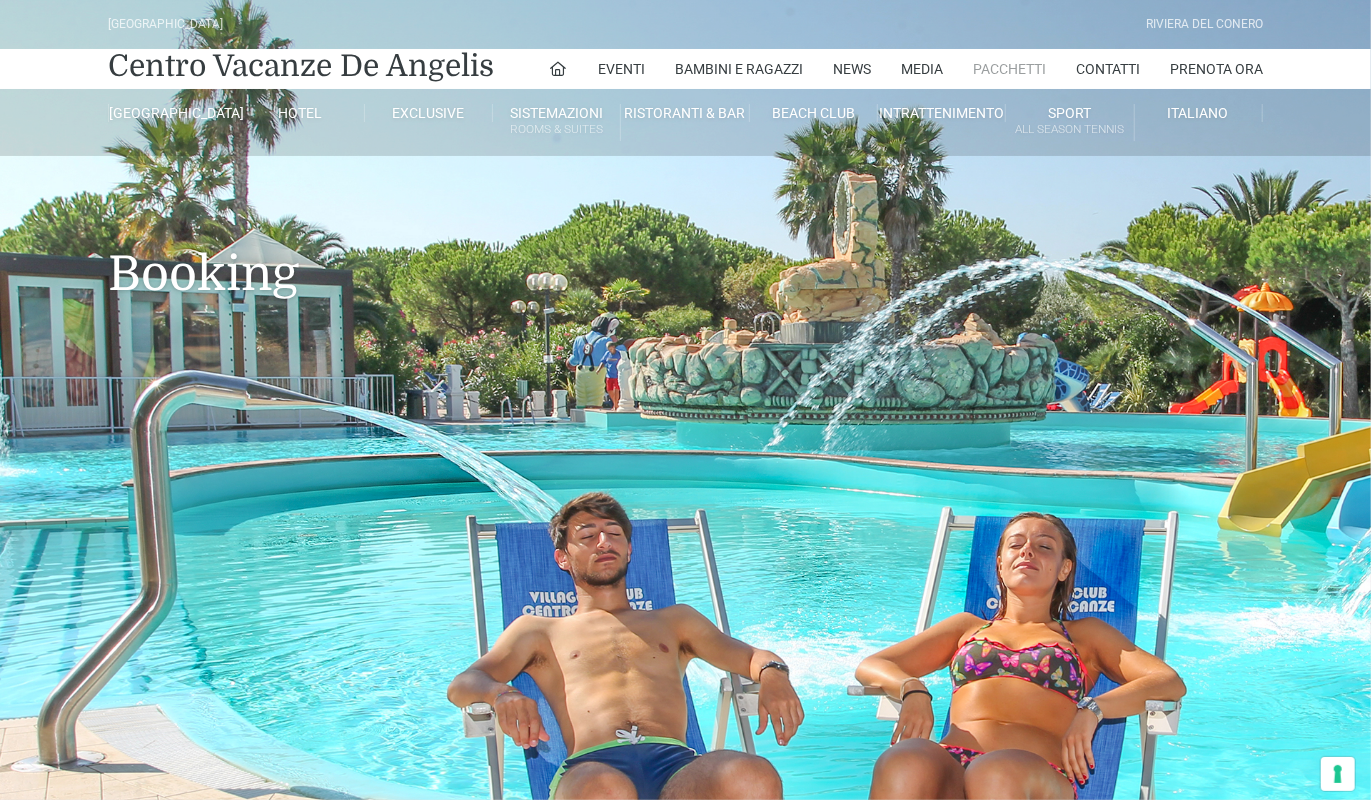 click on "Pacchetti" at bounding box center (1009, 69) 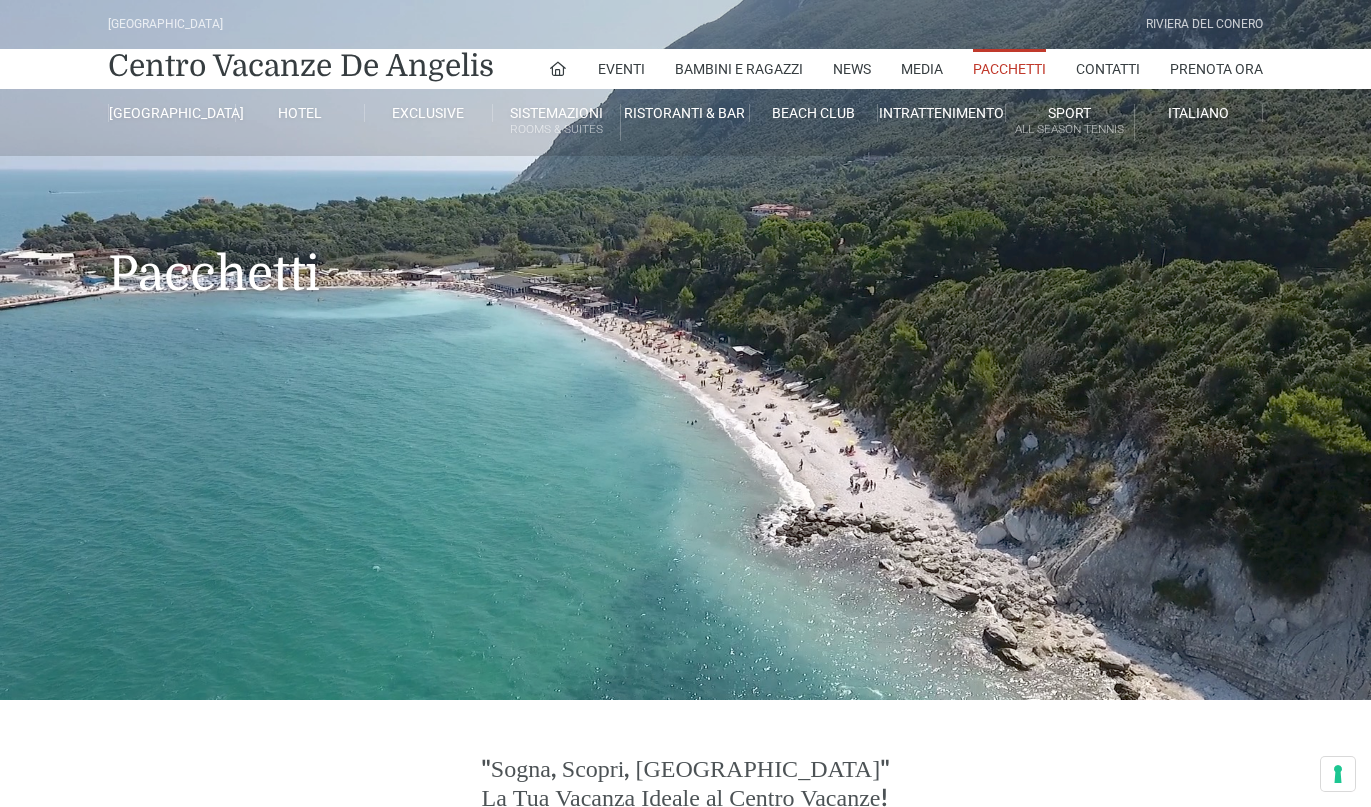scroll, scrollTop: 0, scrollLeft: 0, axis: both 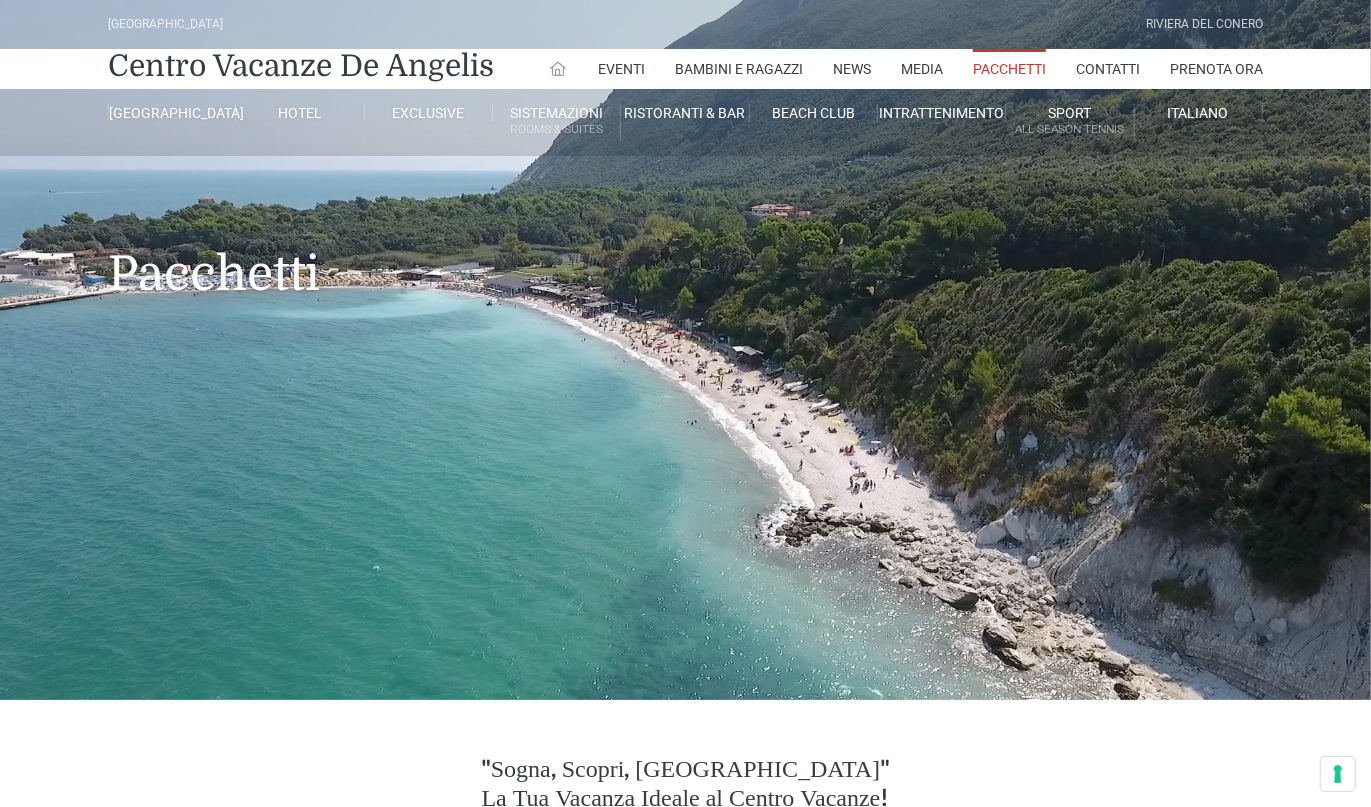 click at bounding box center (558, 69) 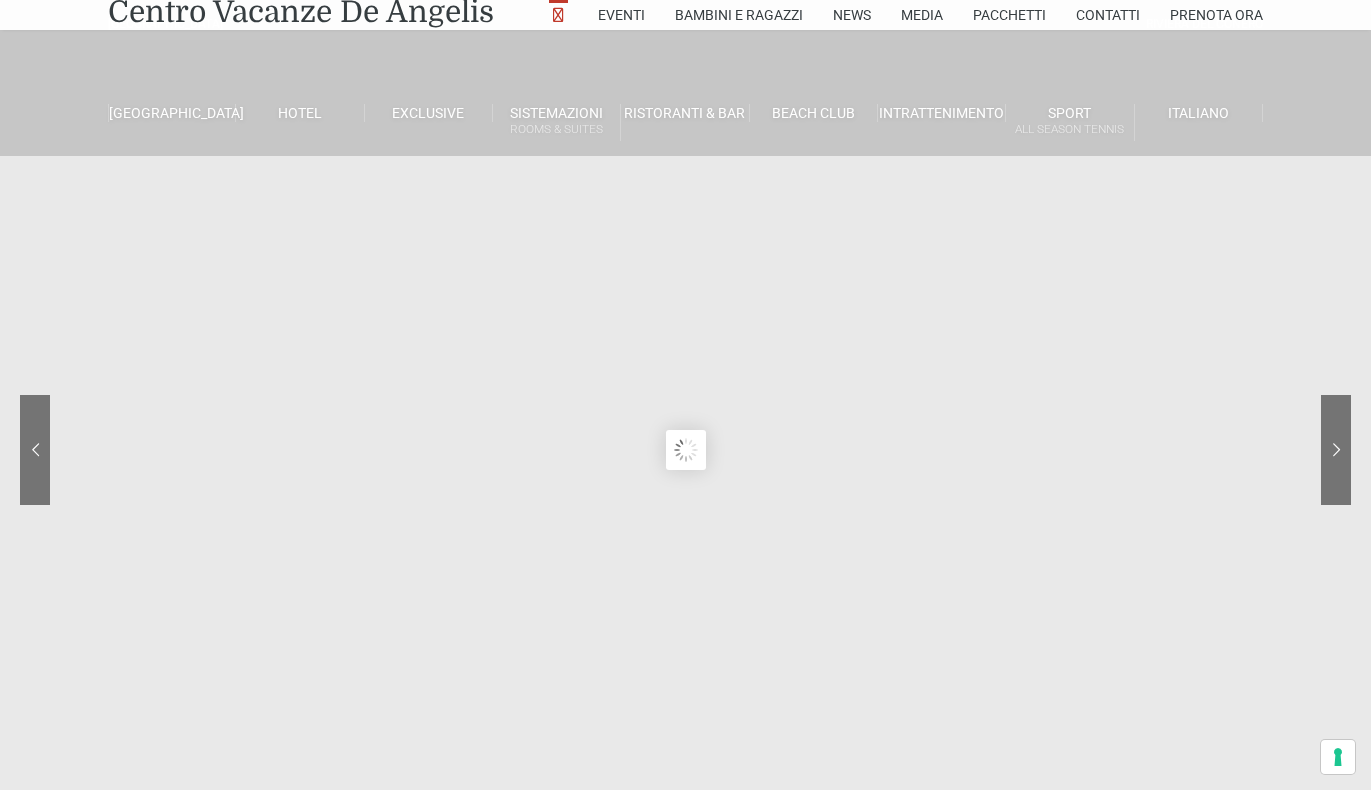 scroll, scrollTop: 0, scrollLeft: 0, axis: both 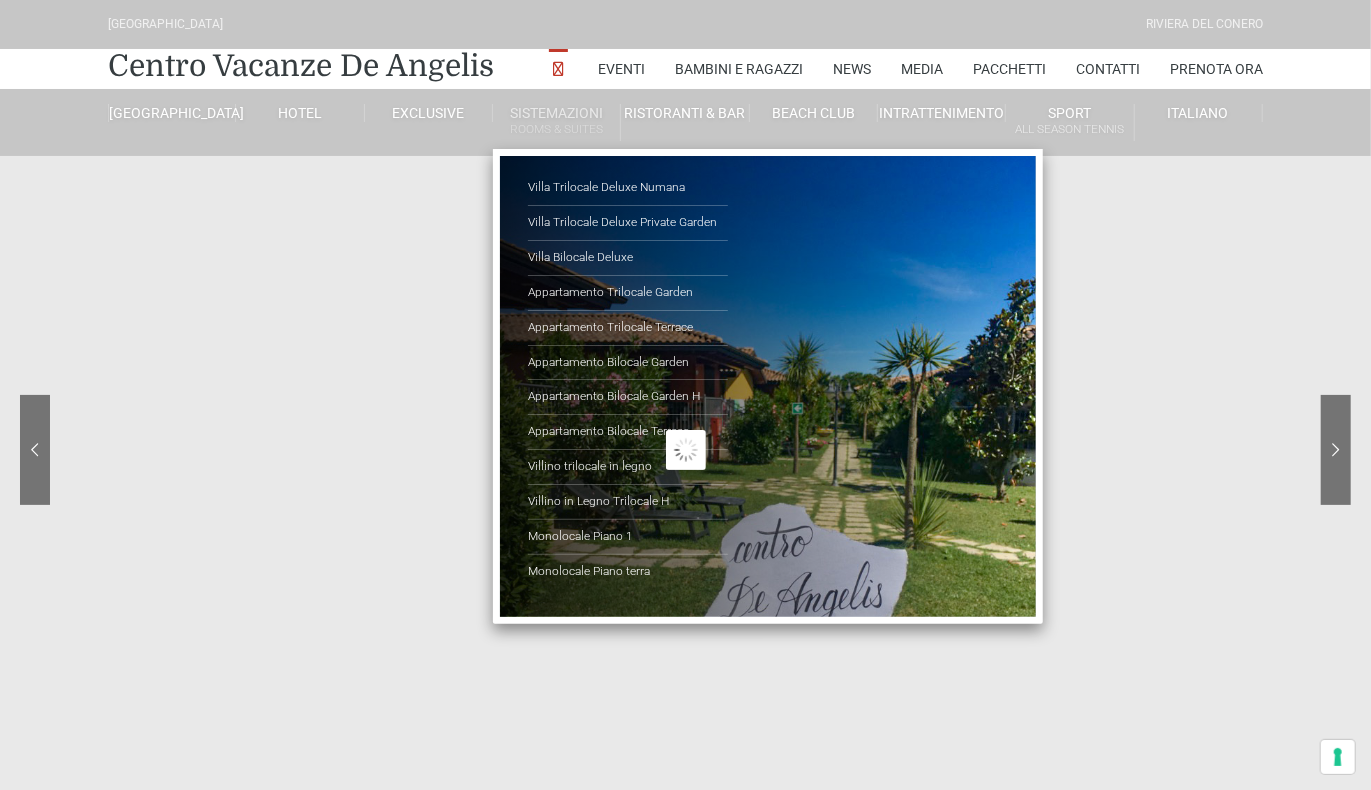 click on "Sistemazioni Rooms & Suites" at bounding box center [557, 122] 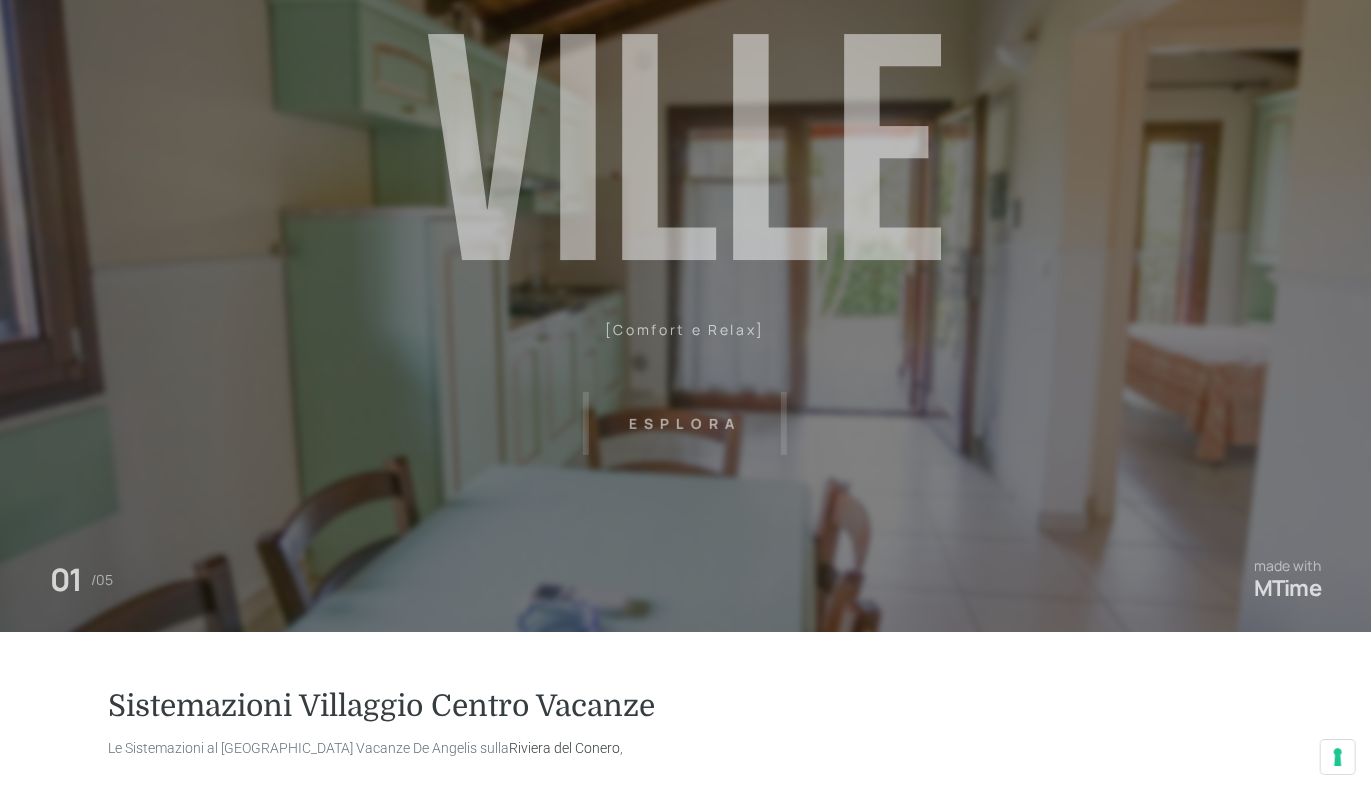 scroll, scrollTop: 0, scrollLeft: 0, axis: both 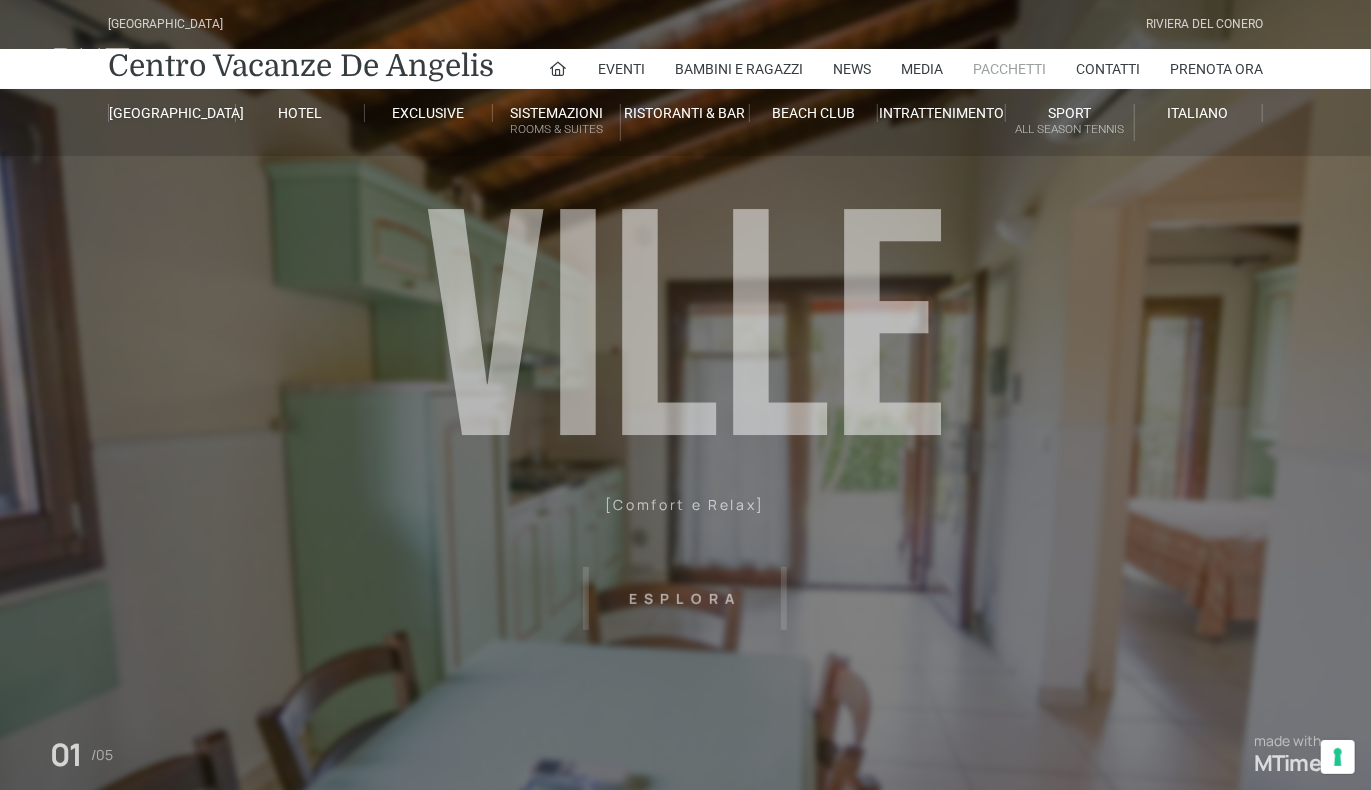 click on "Pacchetti" at bounding box center (1009, 69) 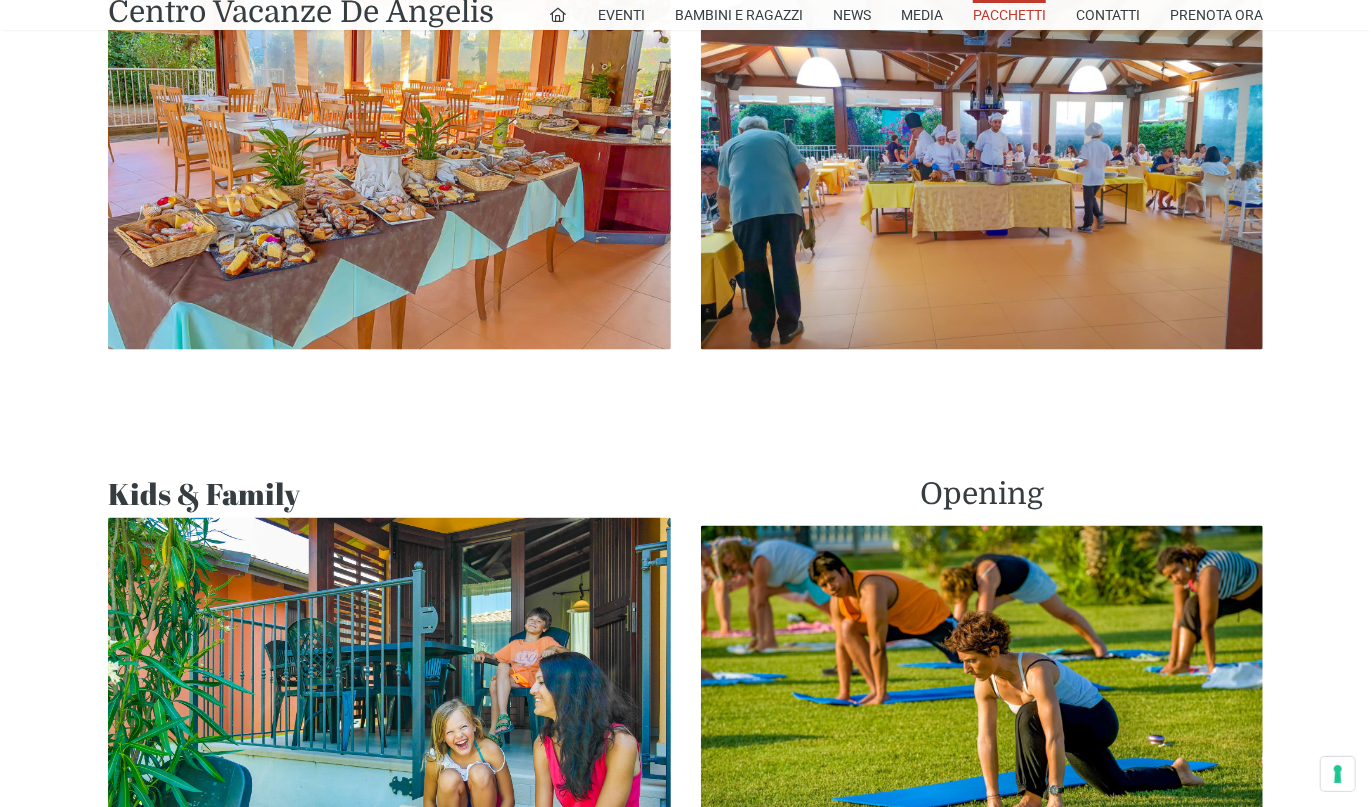 scroll, scrollTop: 1002, scrollLeft: 0, axis: vertical 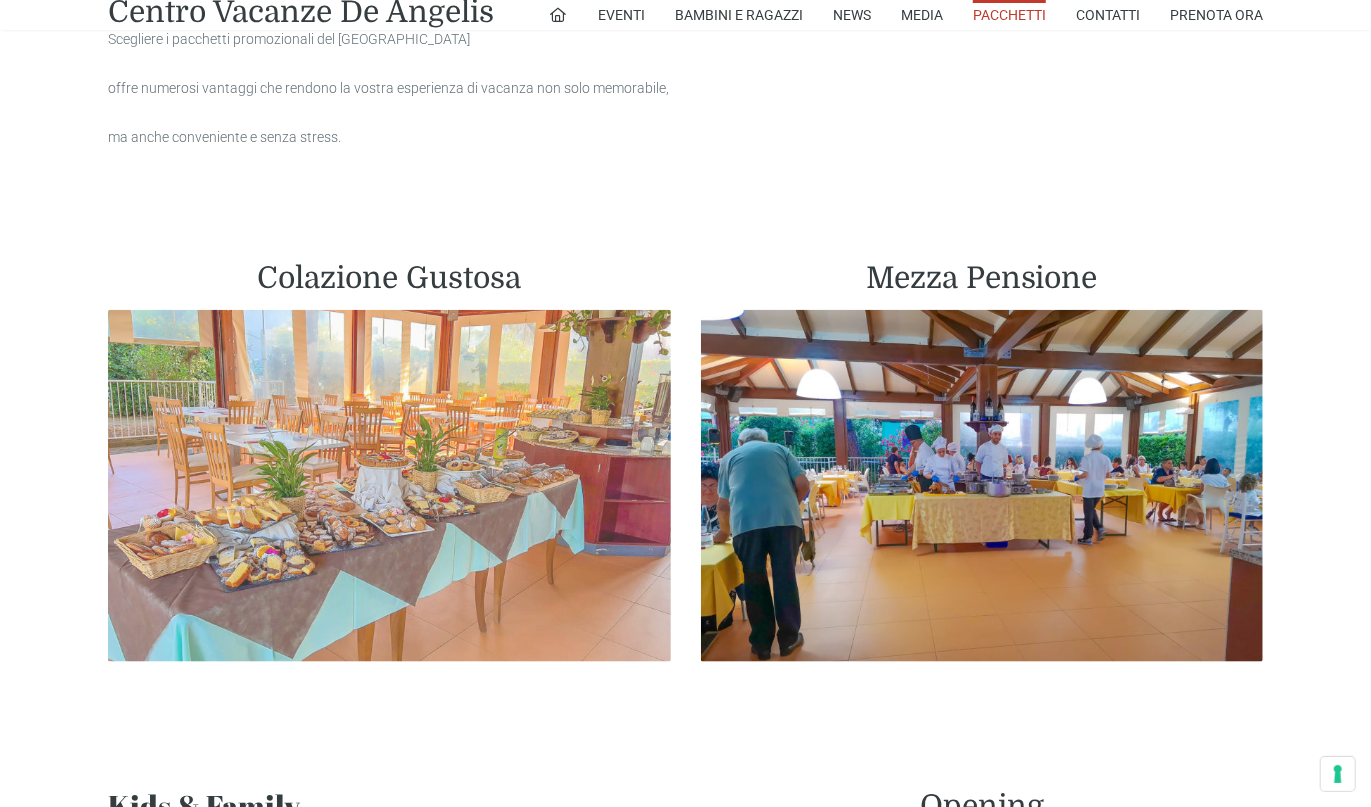 click at bounding box center [389, 486] 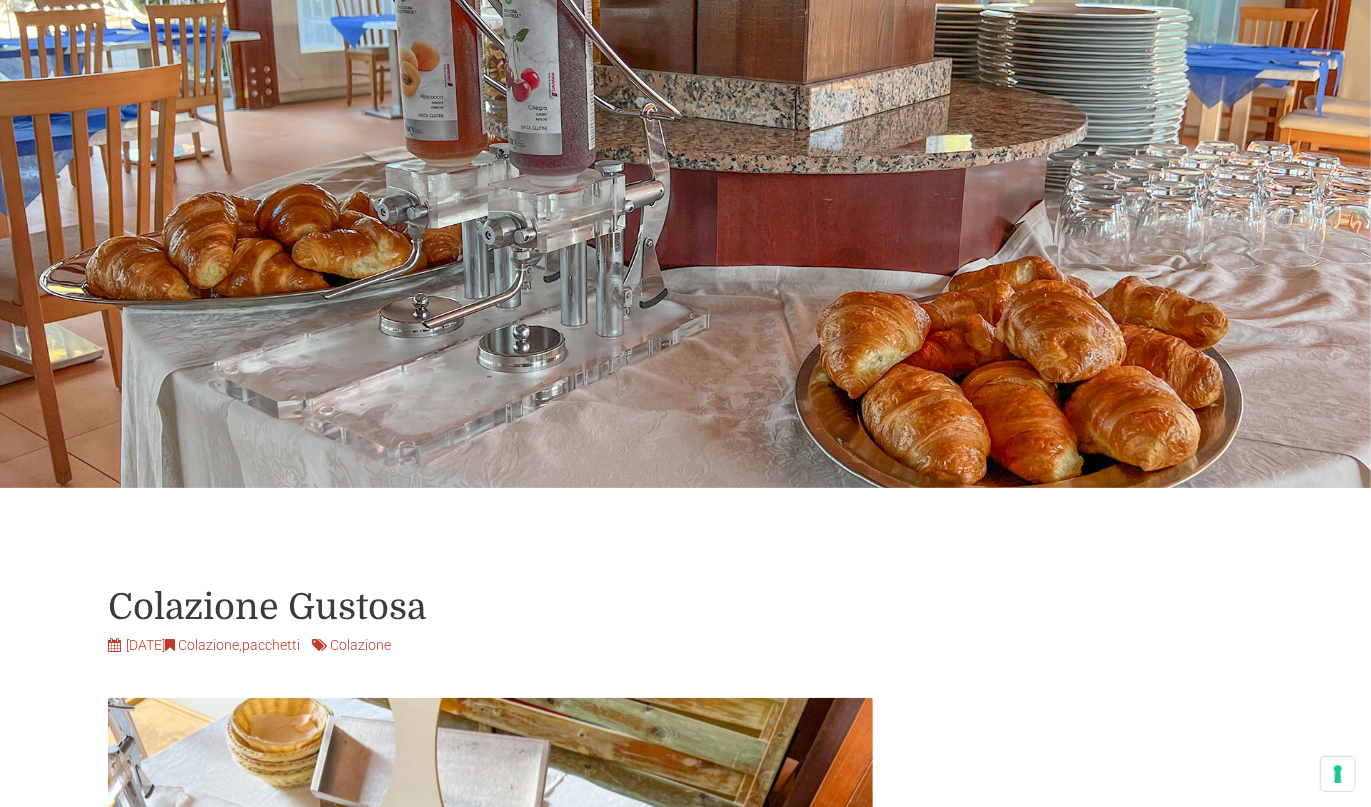 scroll, scrollTop: 0, scrollLeft: 0, axis: both 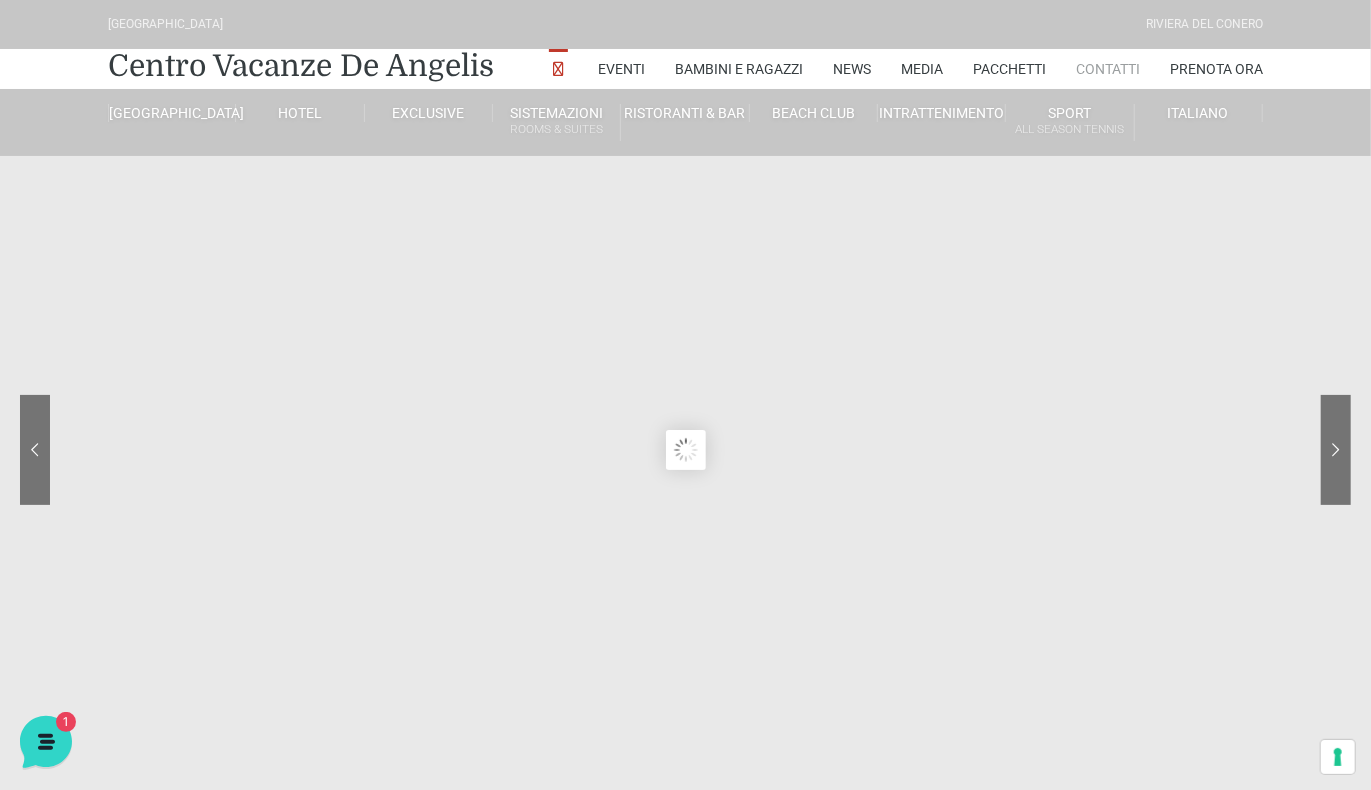 click on "Contatti" at bounding box center (1108, 69) 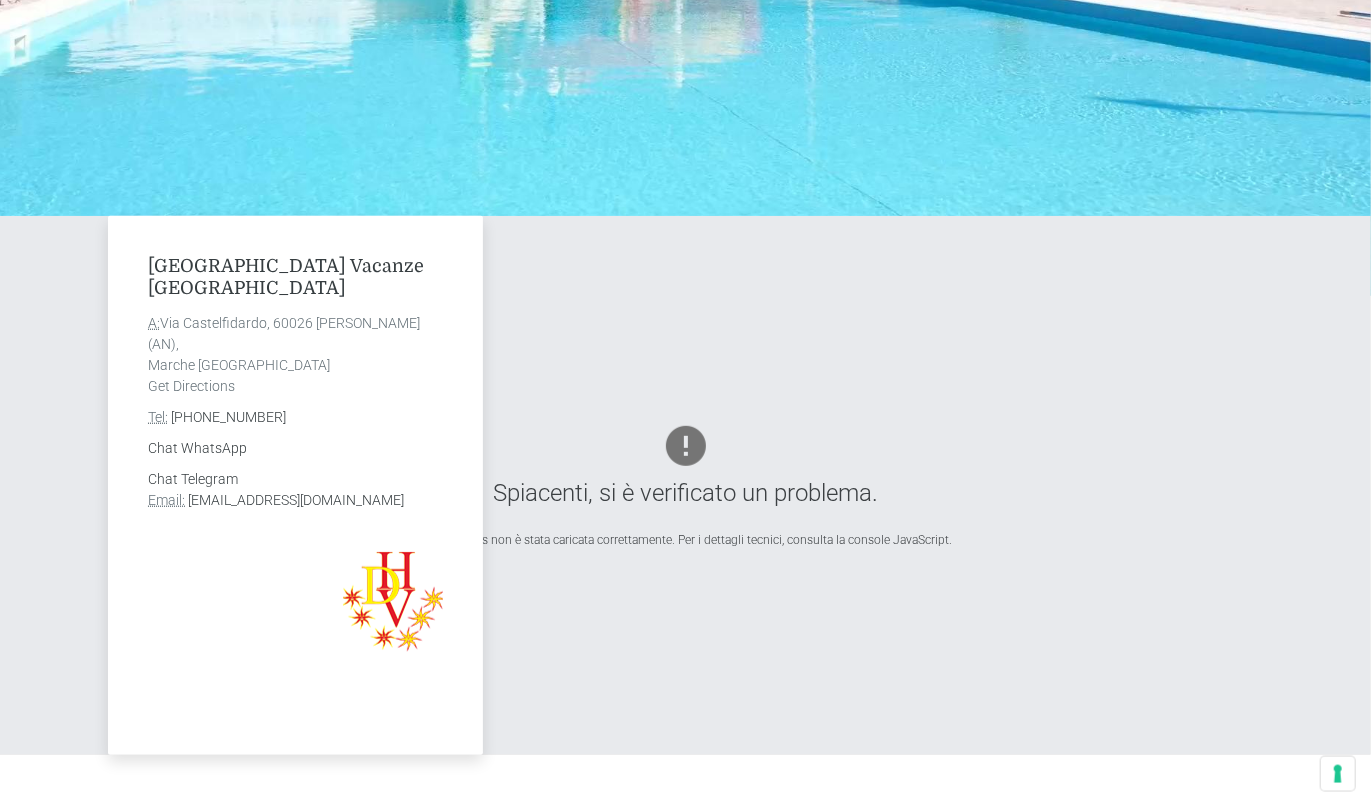 scroll, scrollTop: 520, scrollLeft: 0, axis: vertical 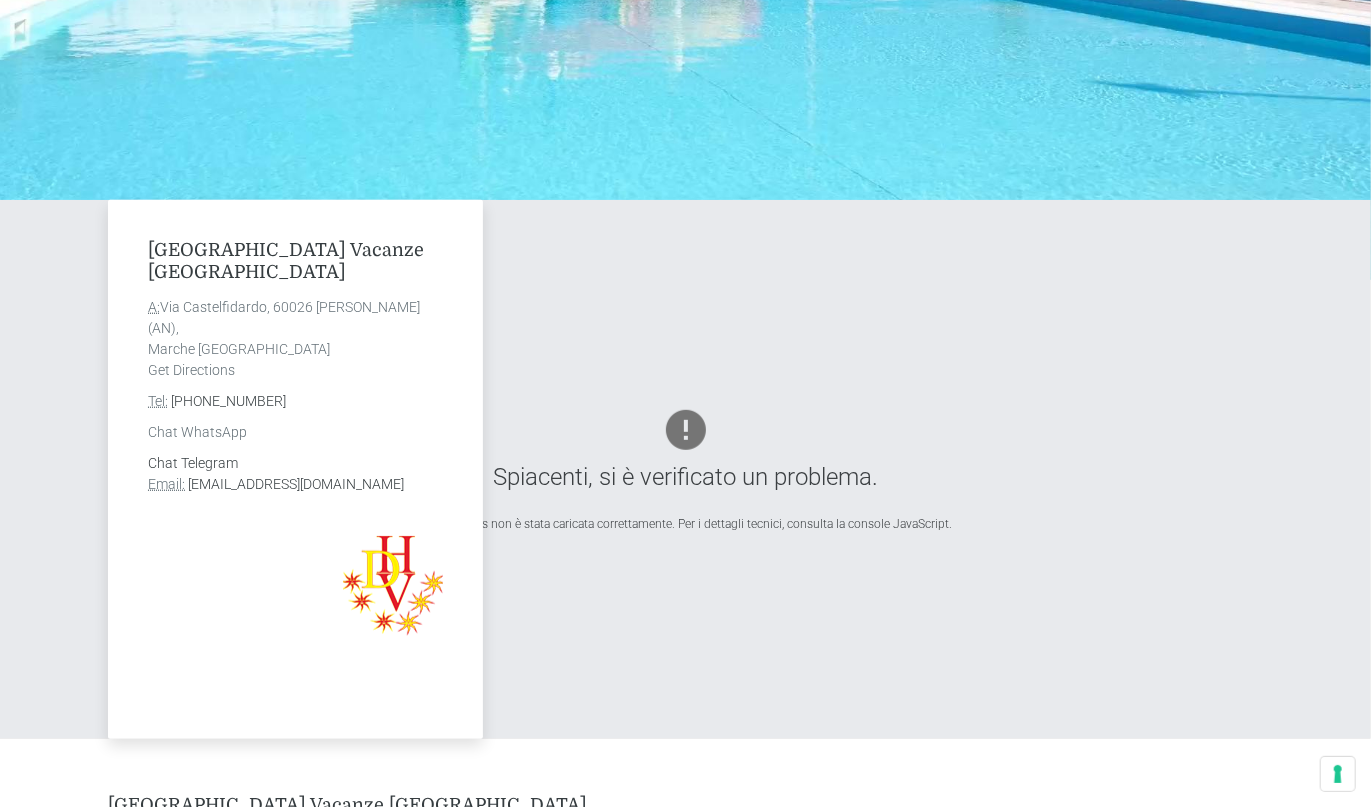 click on "Chat WhatsApp" at bounding box center (197, 432) 